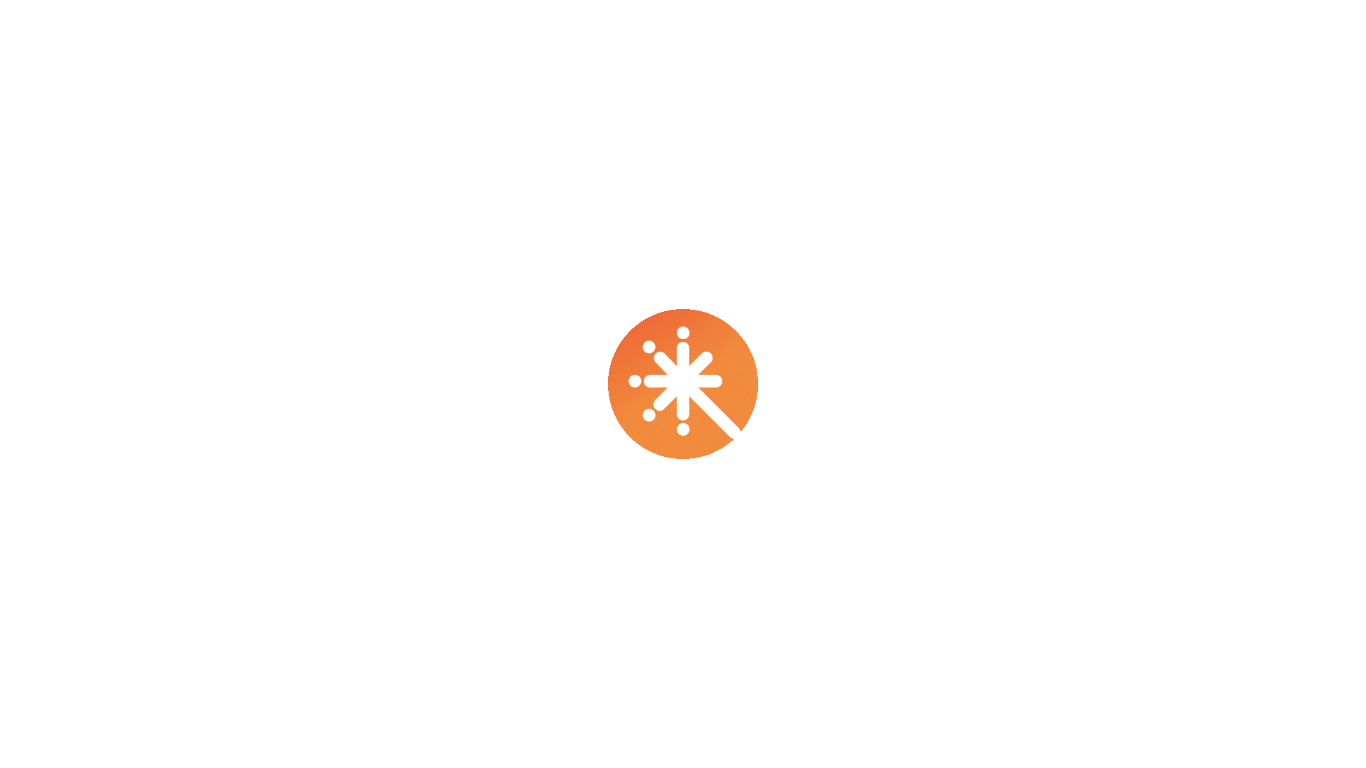 scroll, scrollTop: 0, scrollLeft: 0, axis: both 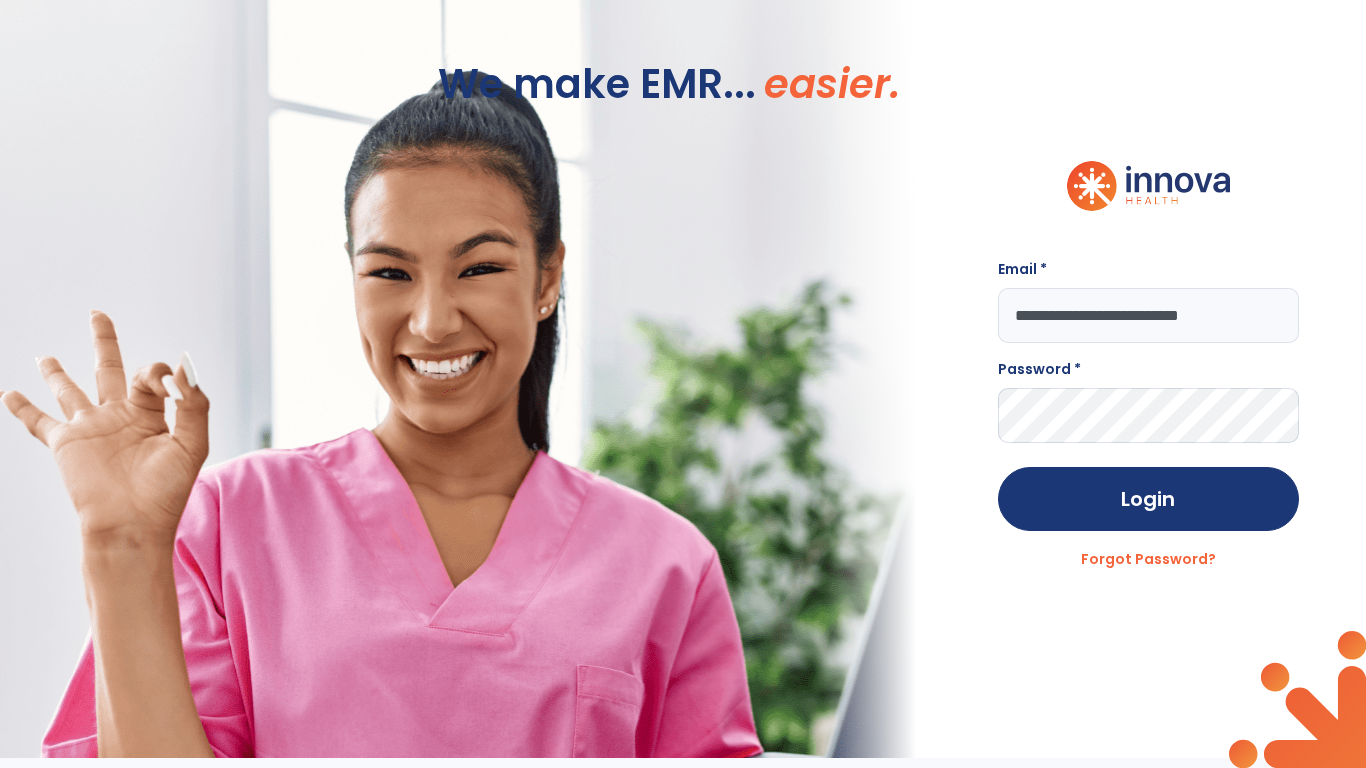 type on "**********" 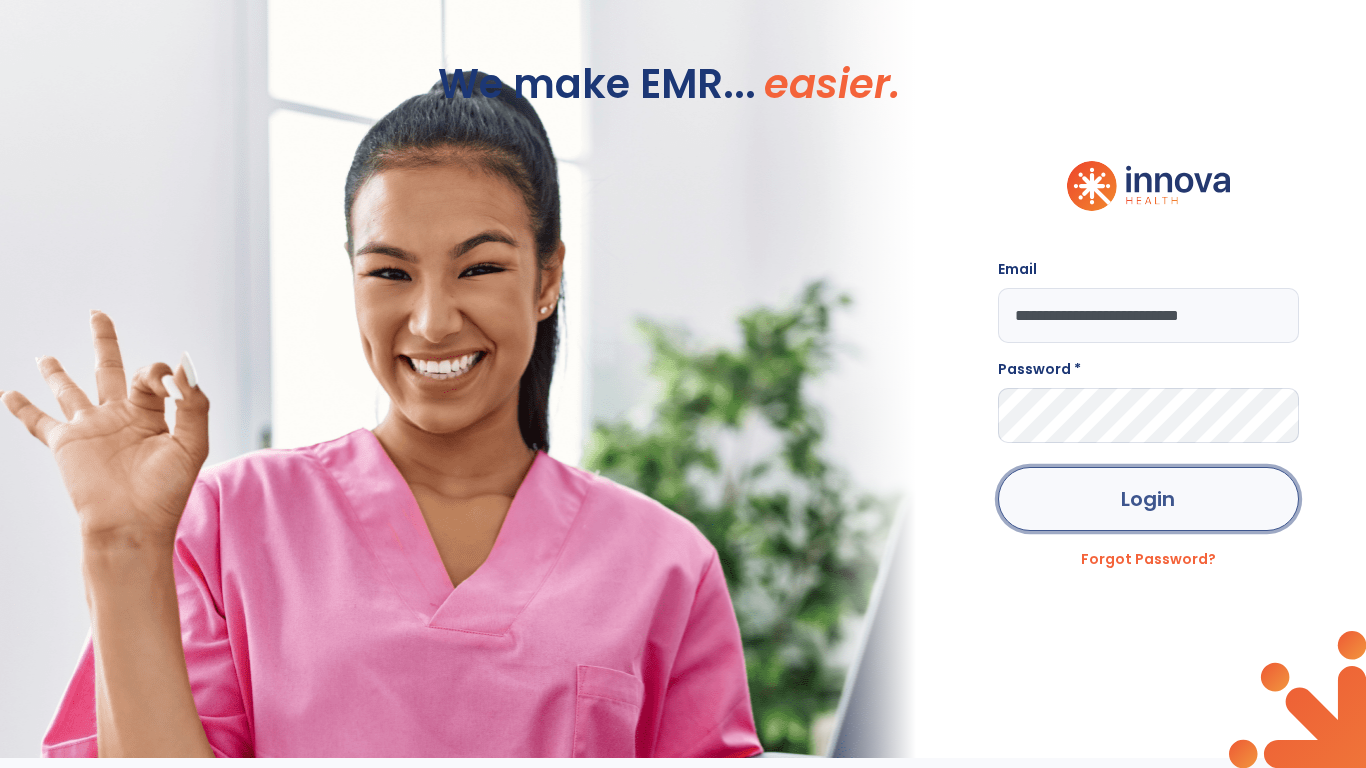 click on "Login" 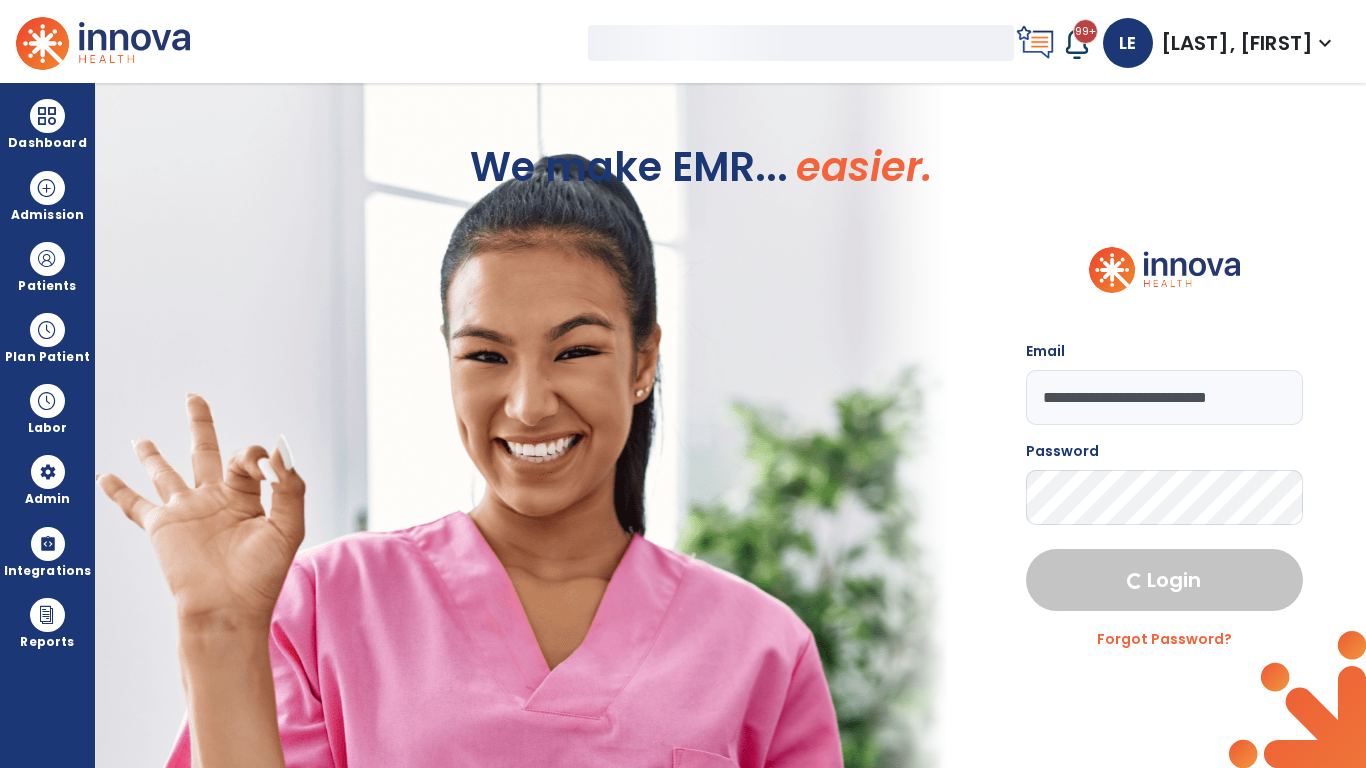 select on "***" 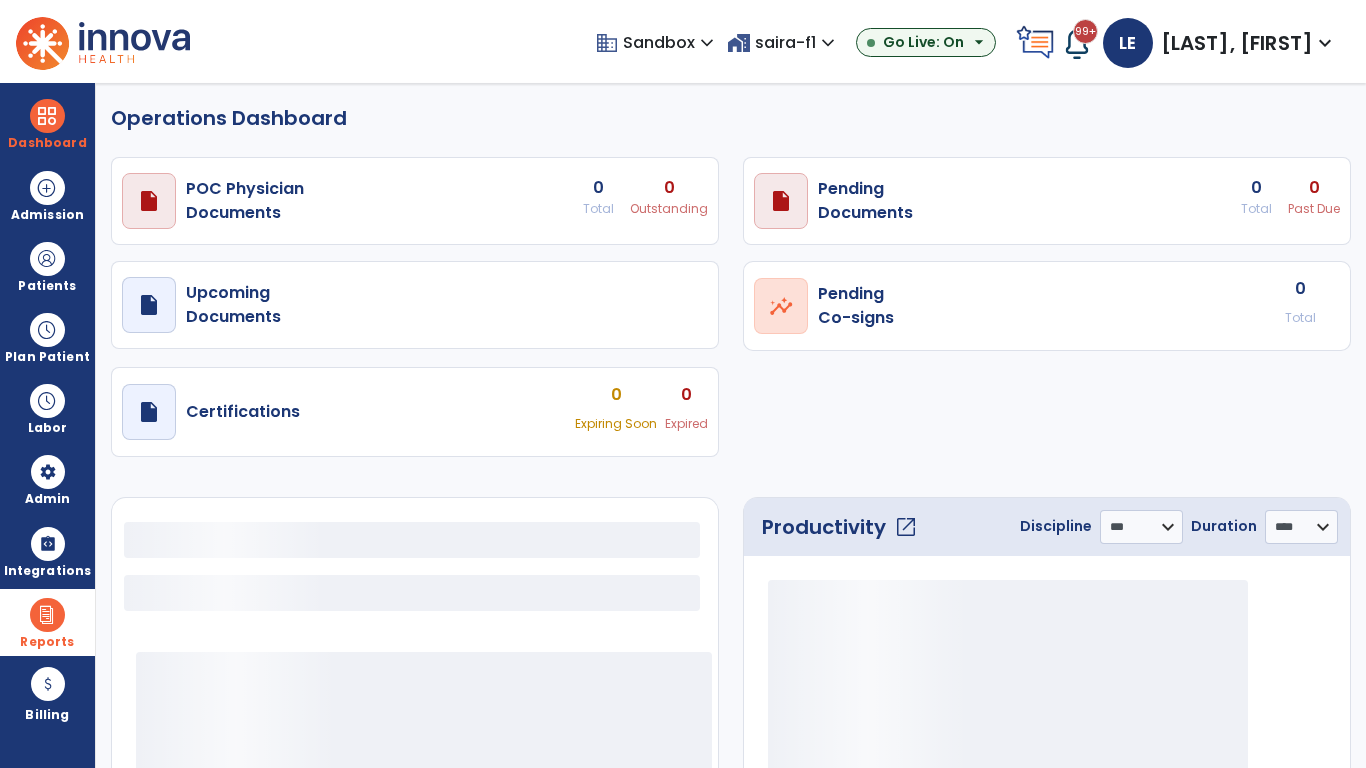 click at bounding box center (47, 615) 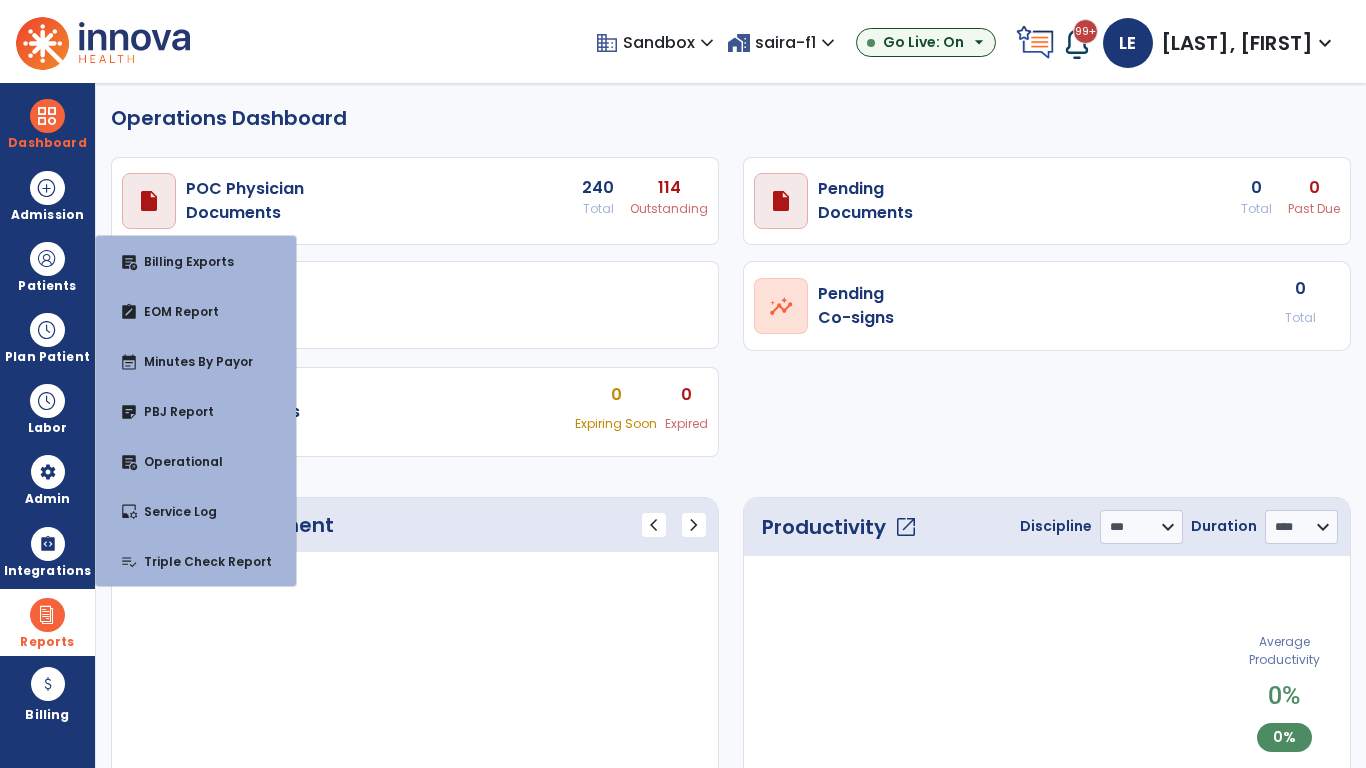 select on "***" 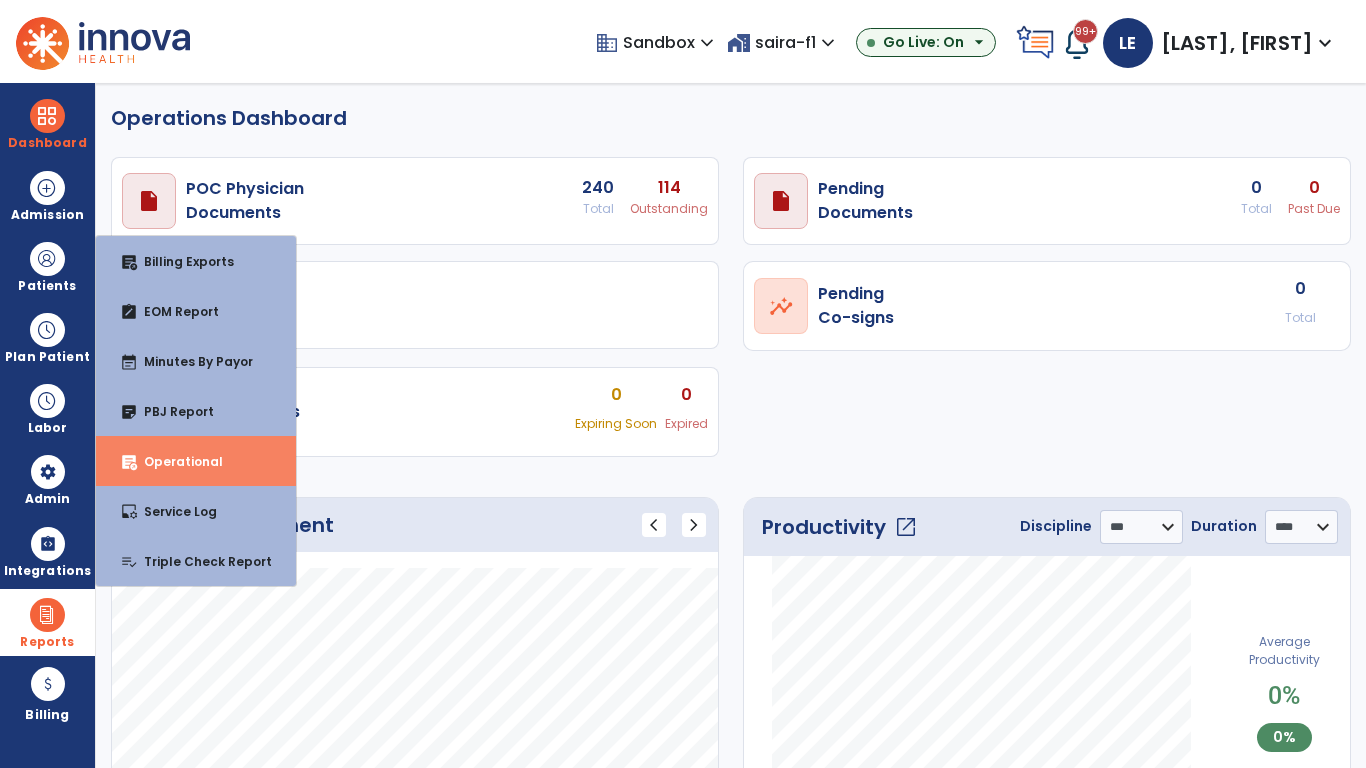 click on "Operational" at bounding box center (175, 461) 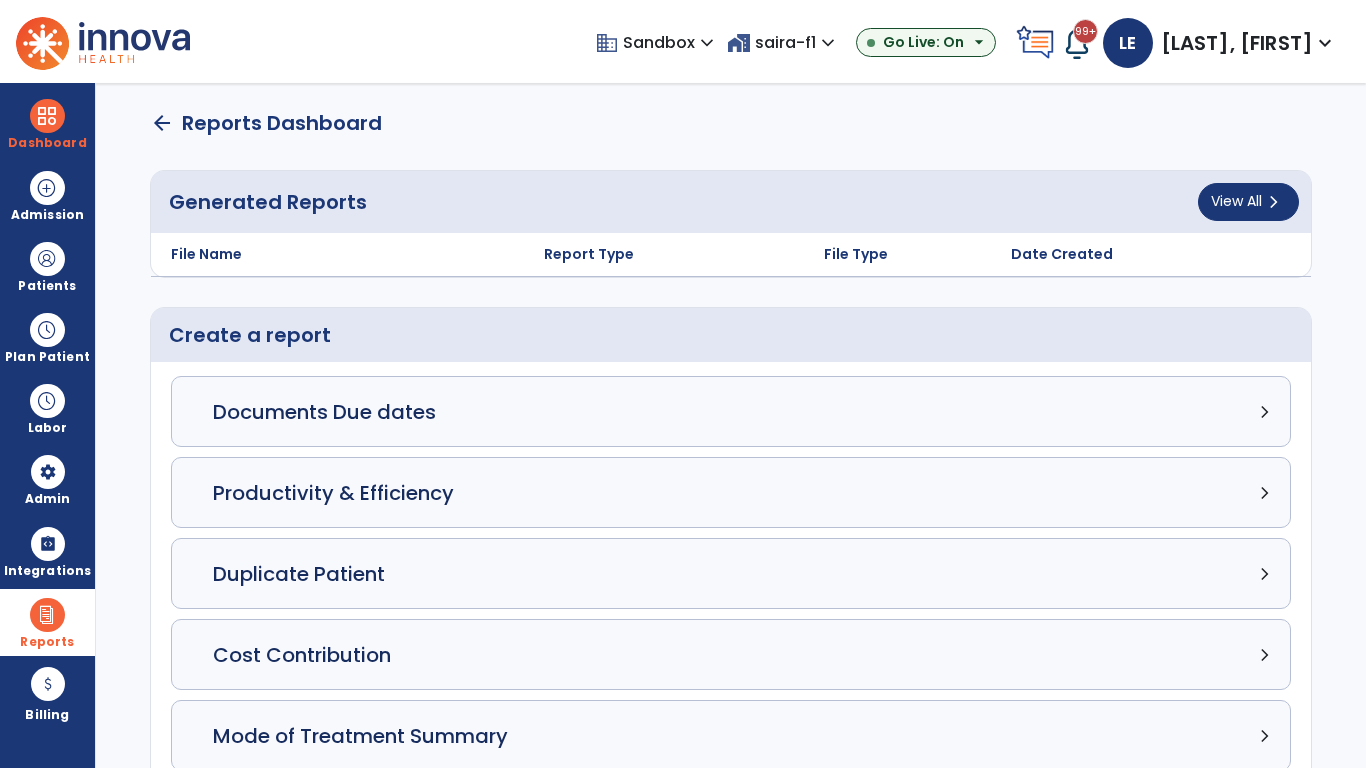 click on "Census Detail chevron_right" 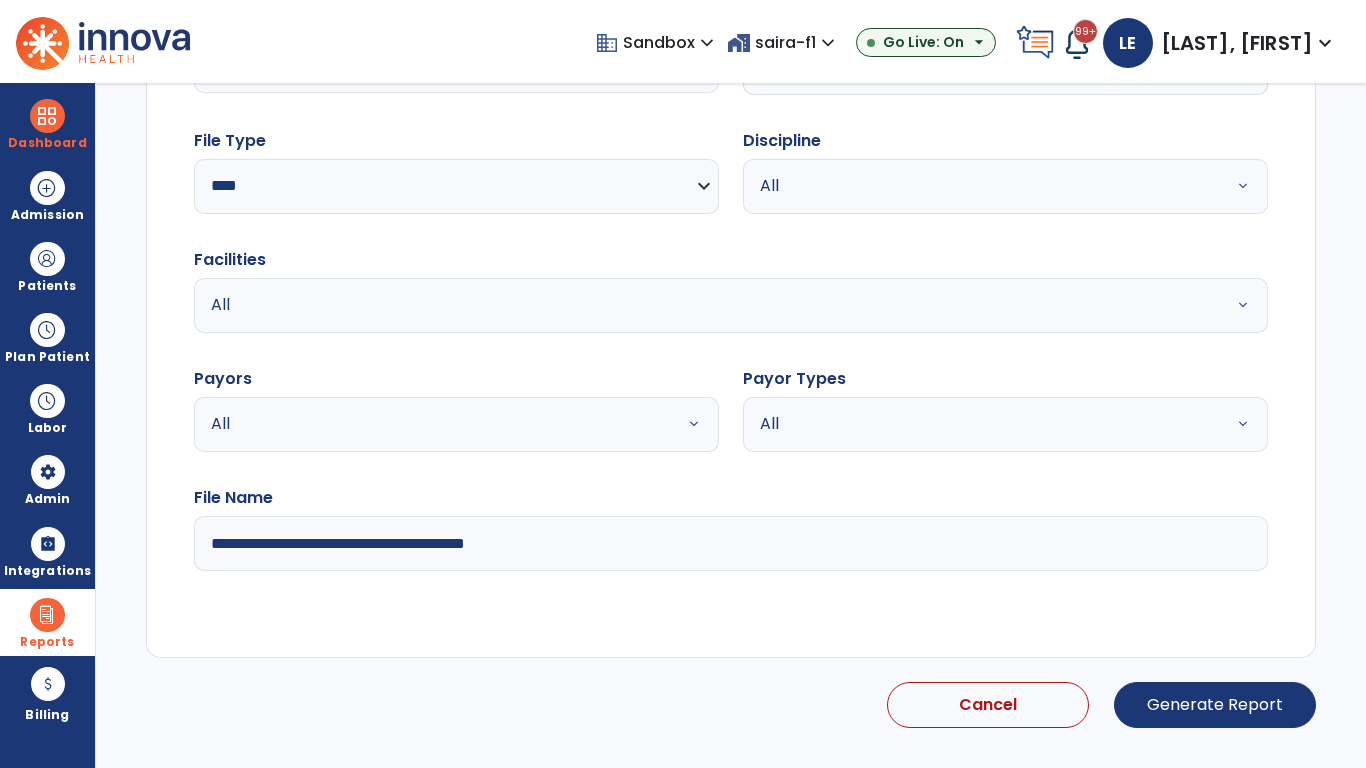 select on "*****" 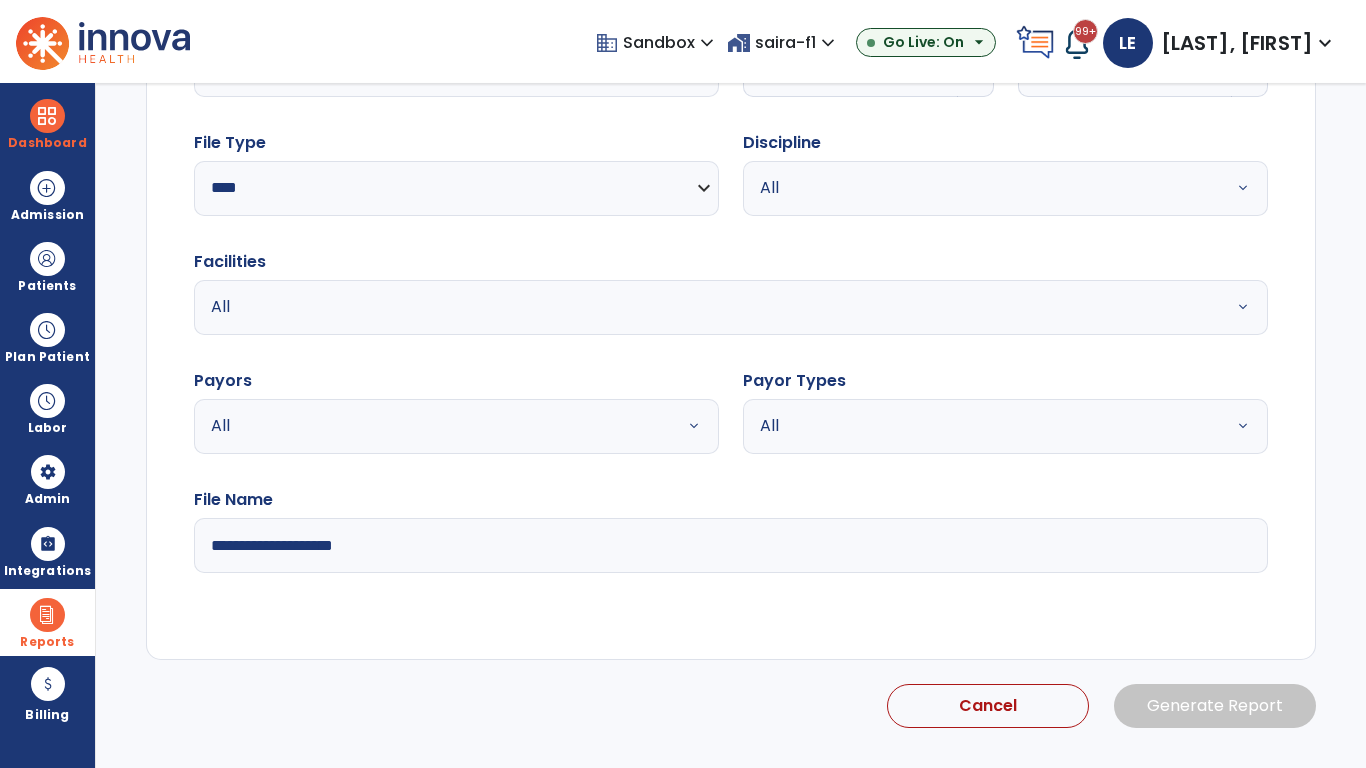 scroll, scrollTop: 192, scrollLeft: 0, axis: vertical 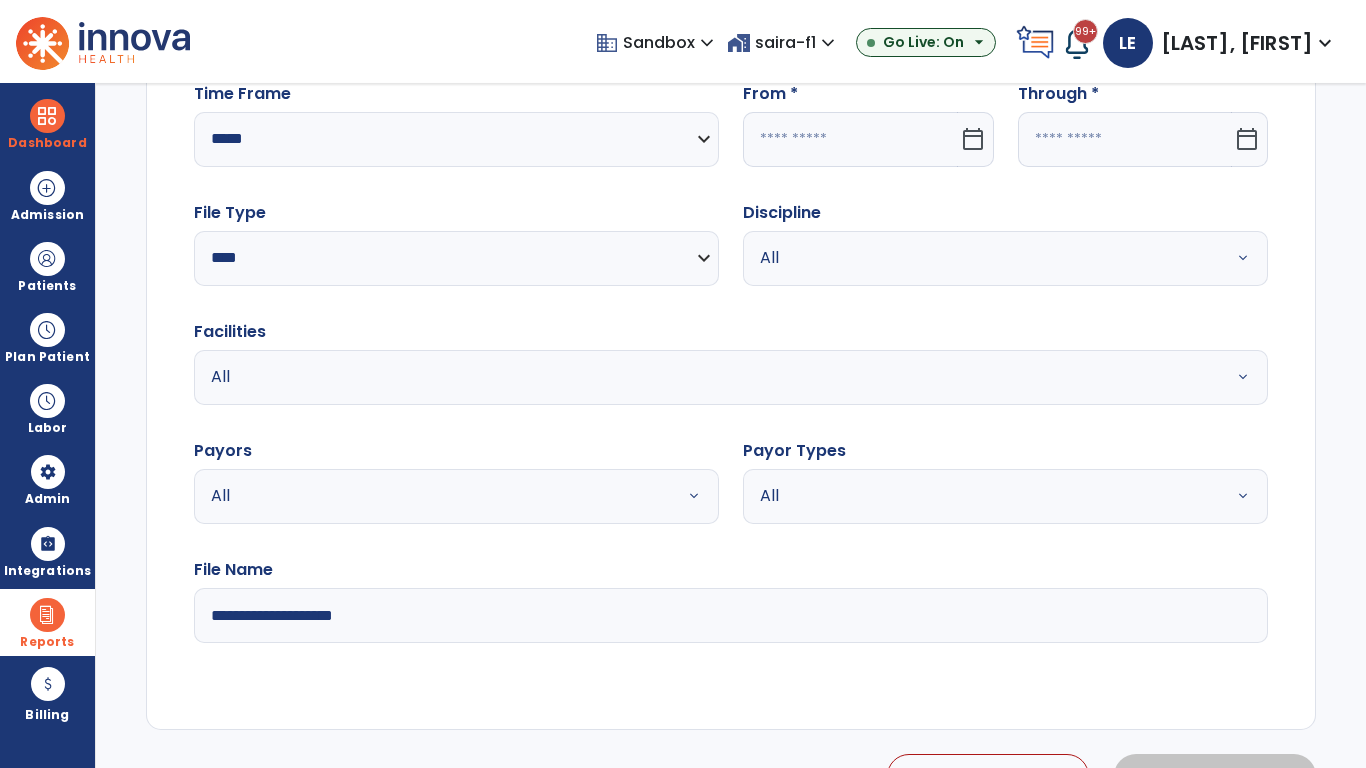 click 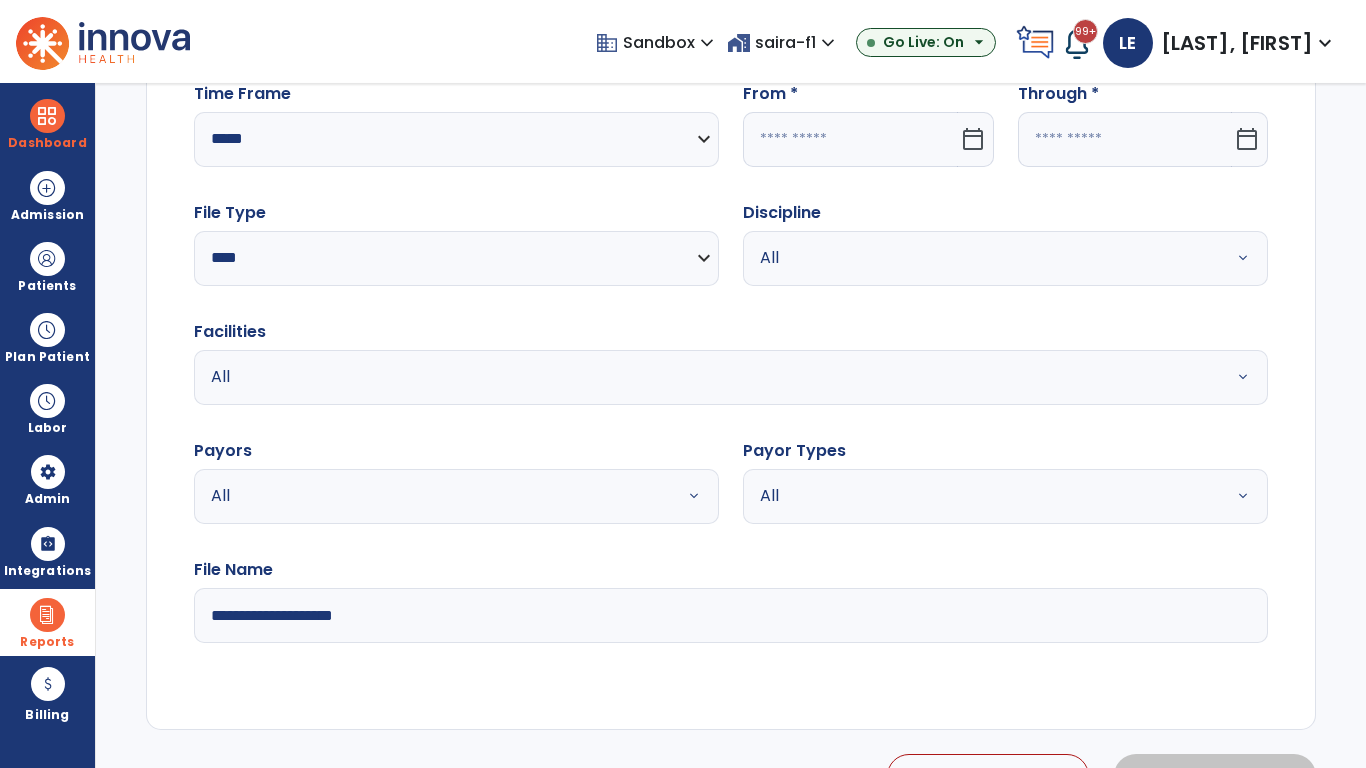 select on "*" 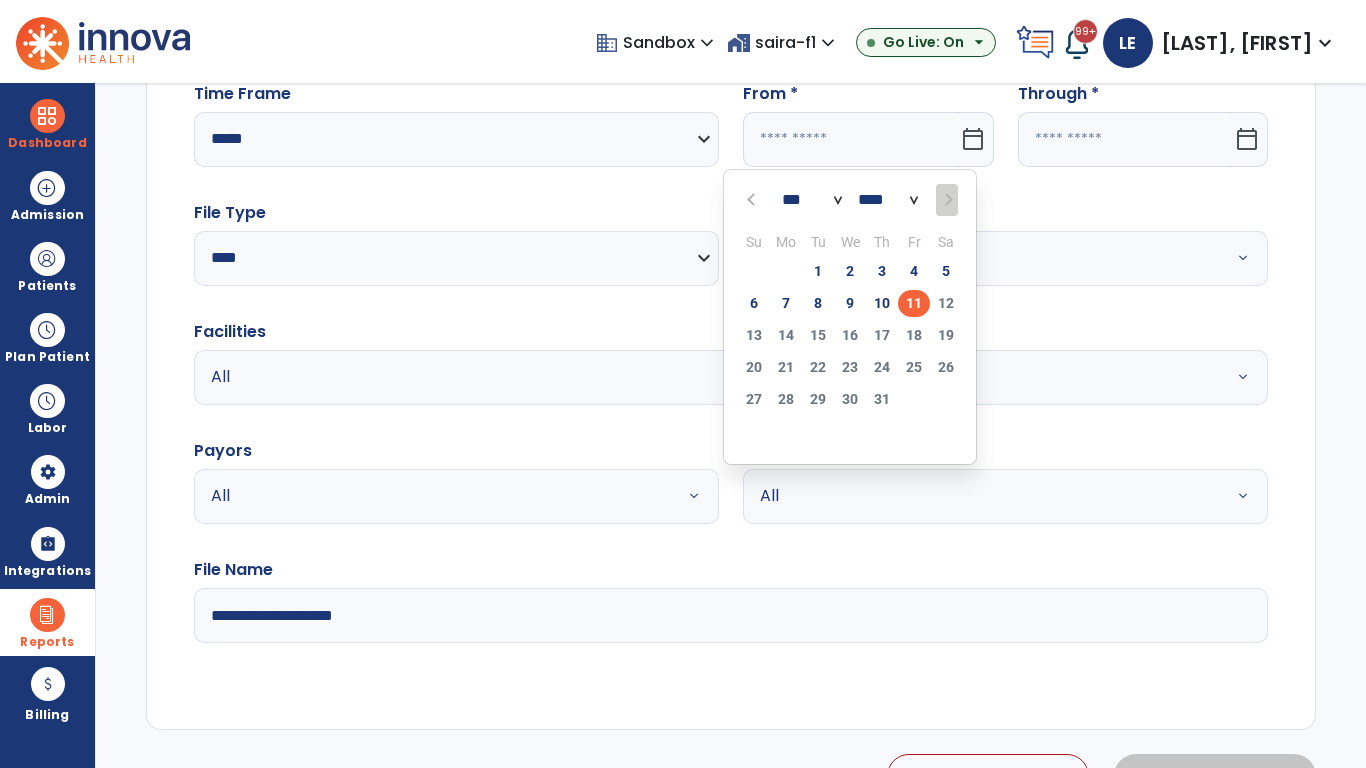 select on "****" 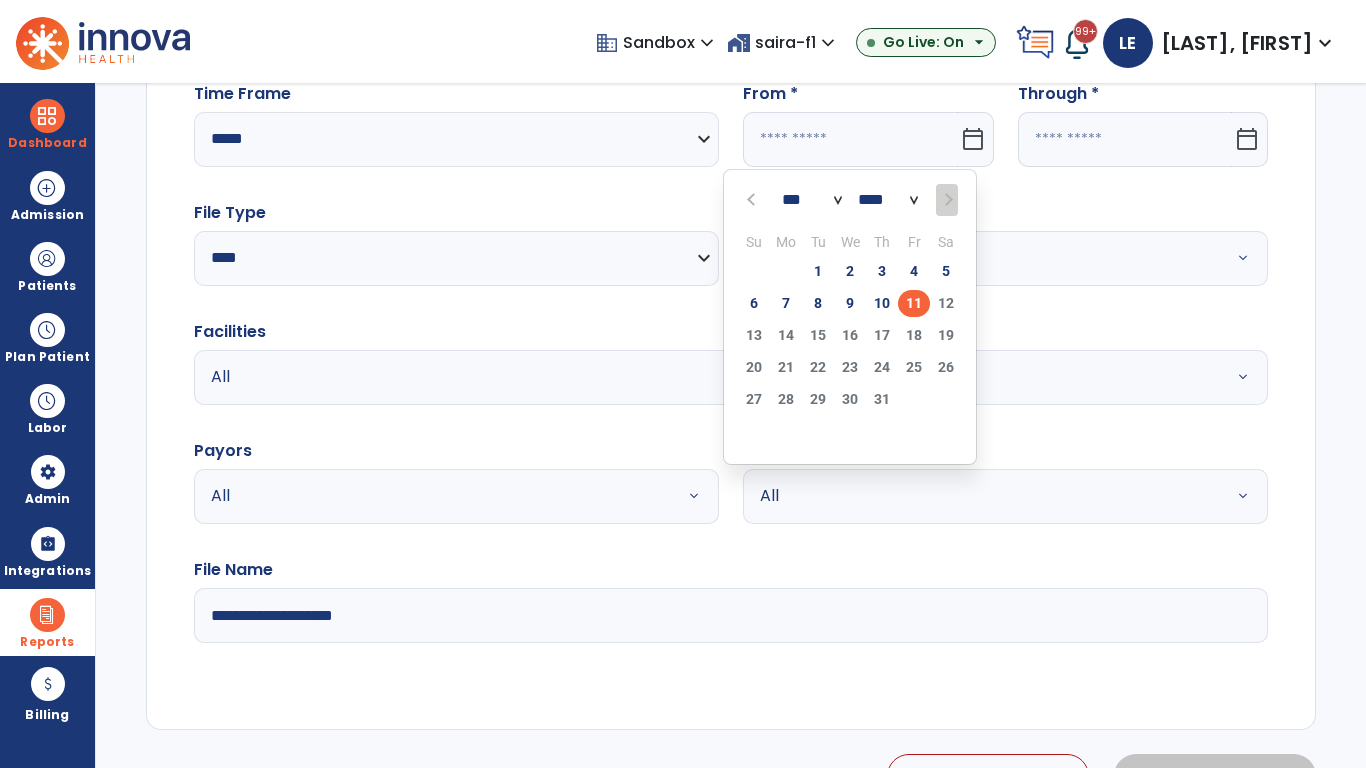 select on "**" 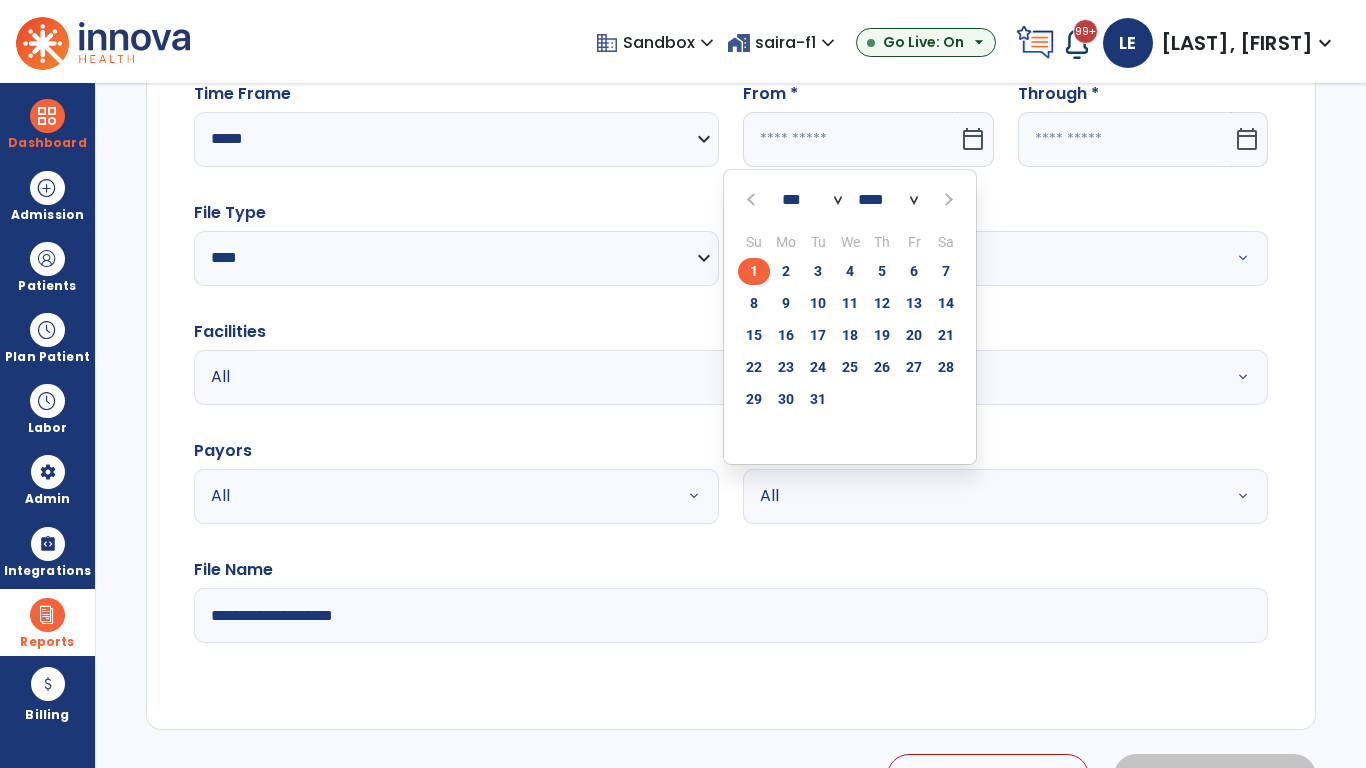 click on "1" 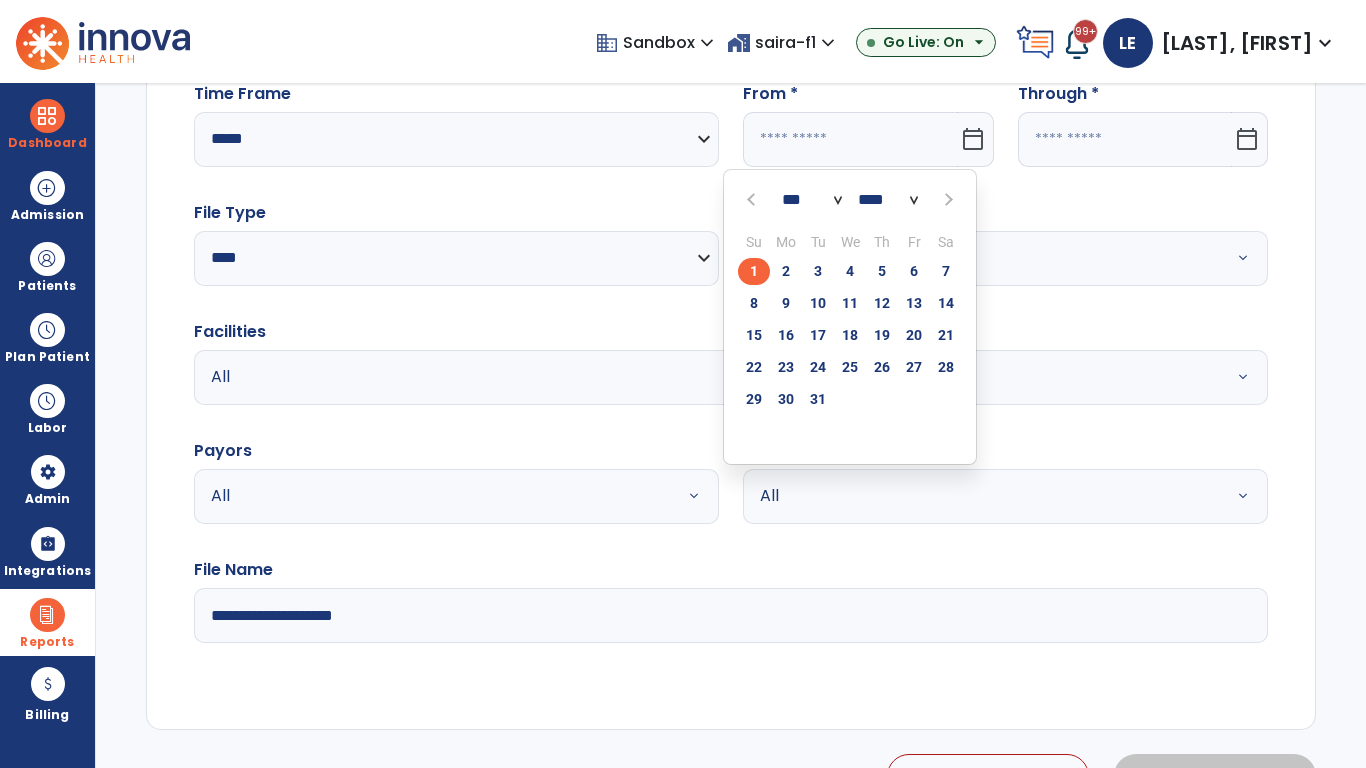 type on "**********" 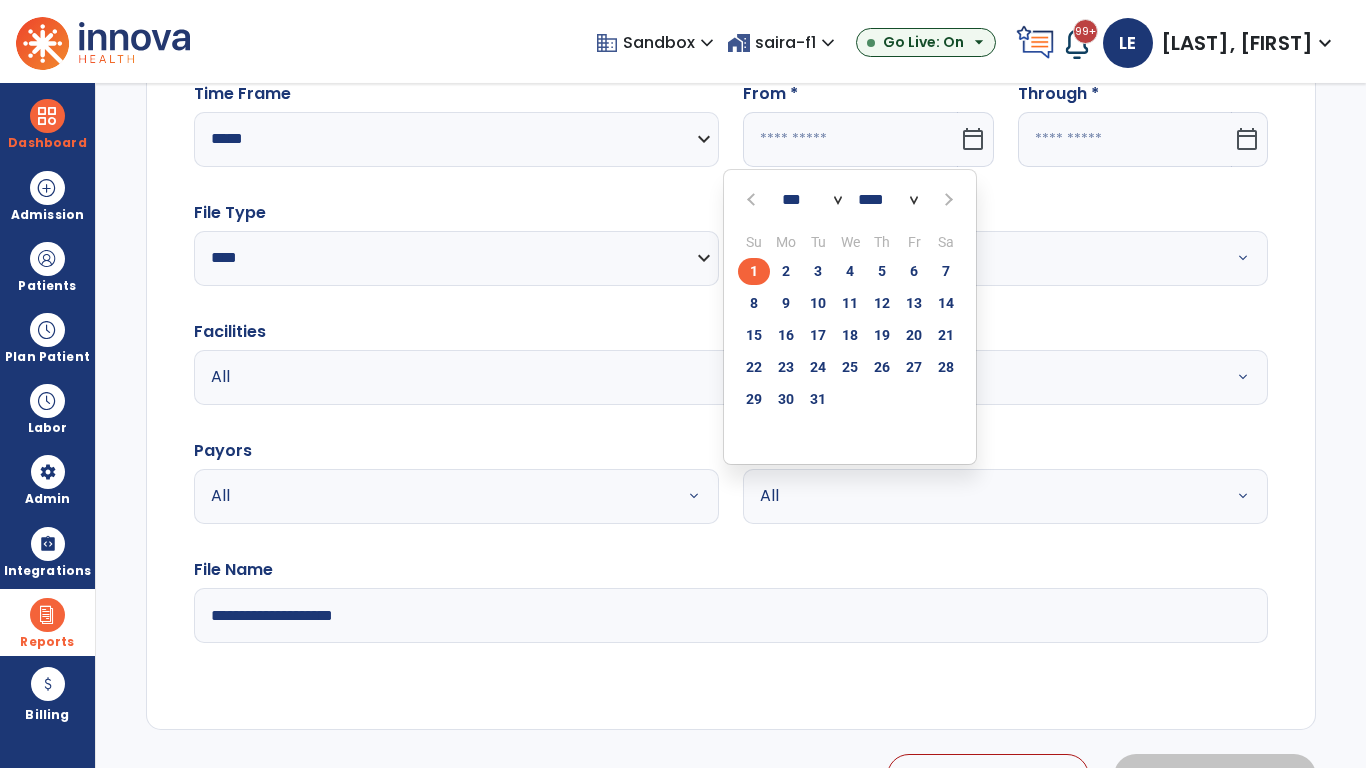 type on "*********" 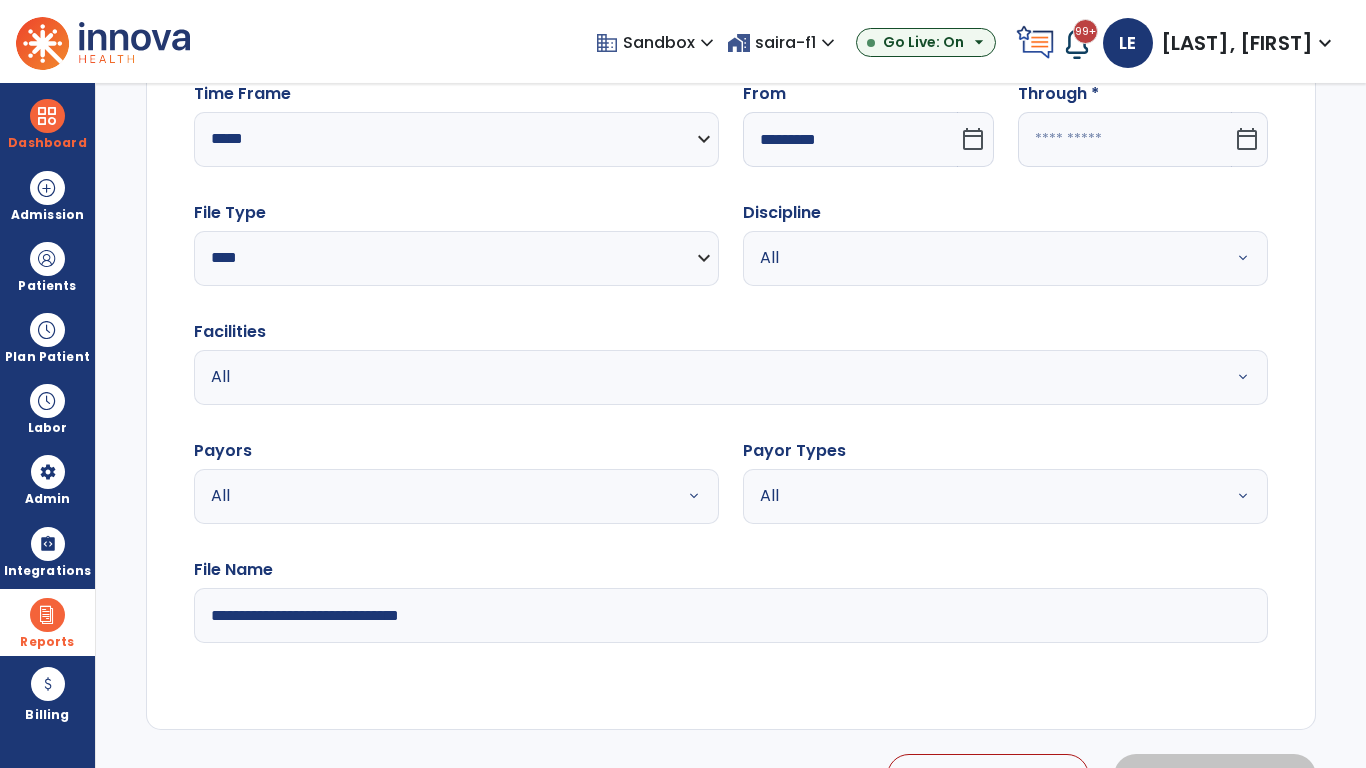 click 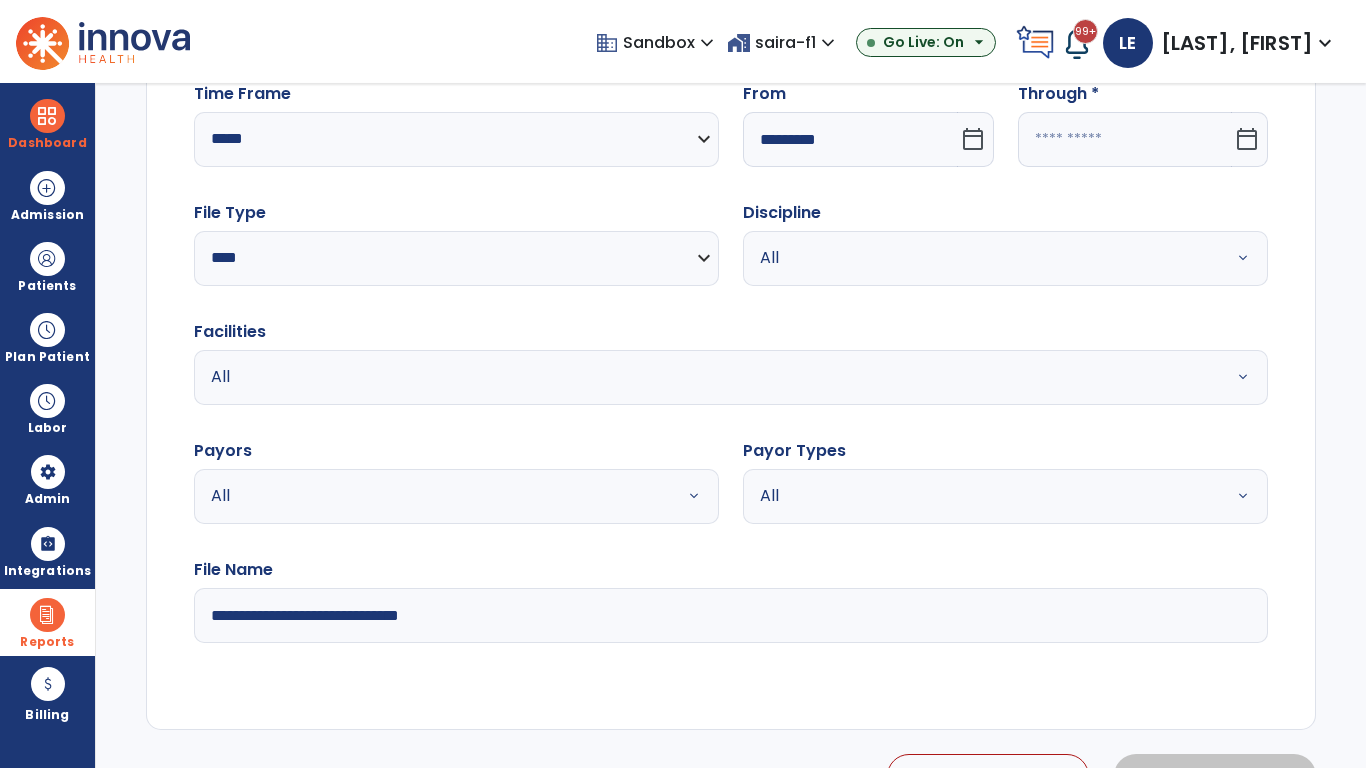 select on "*" 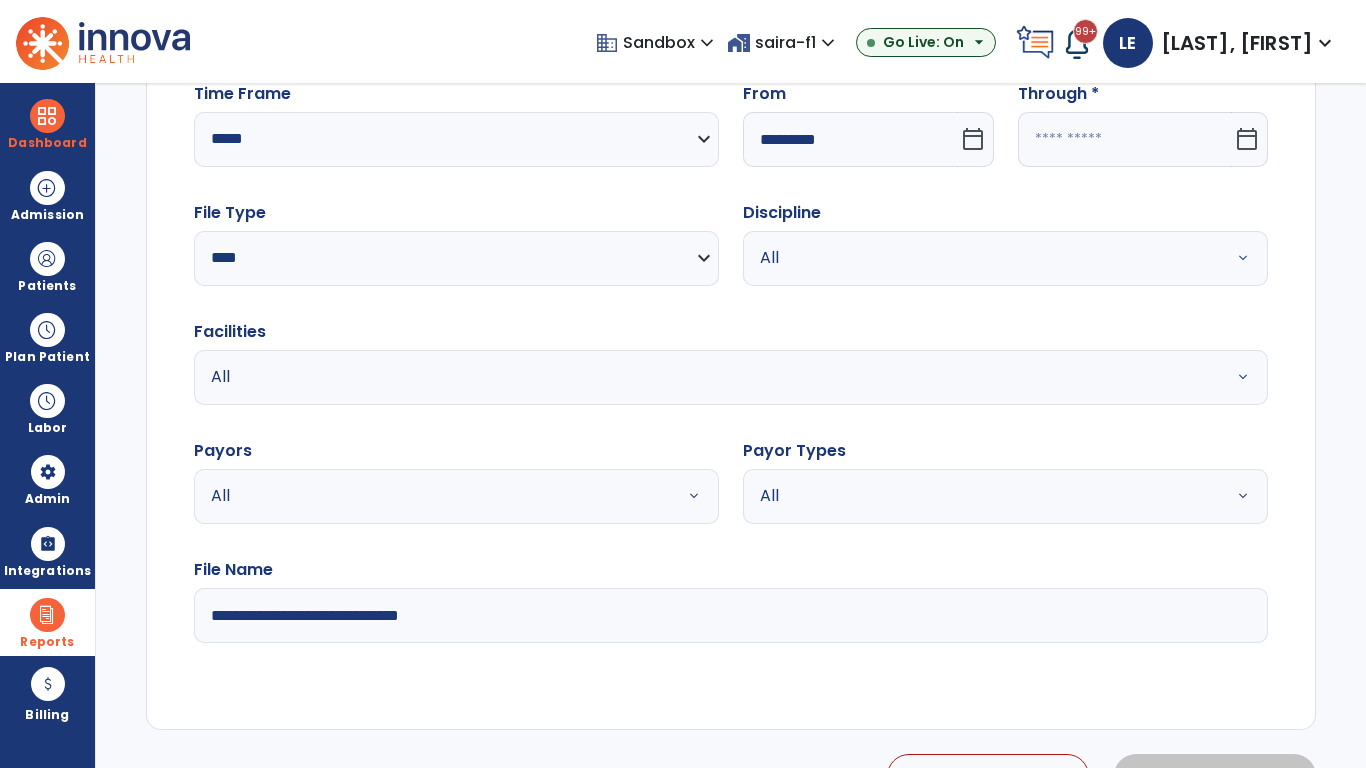 select on "****" 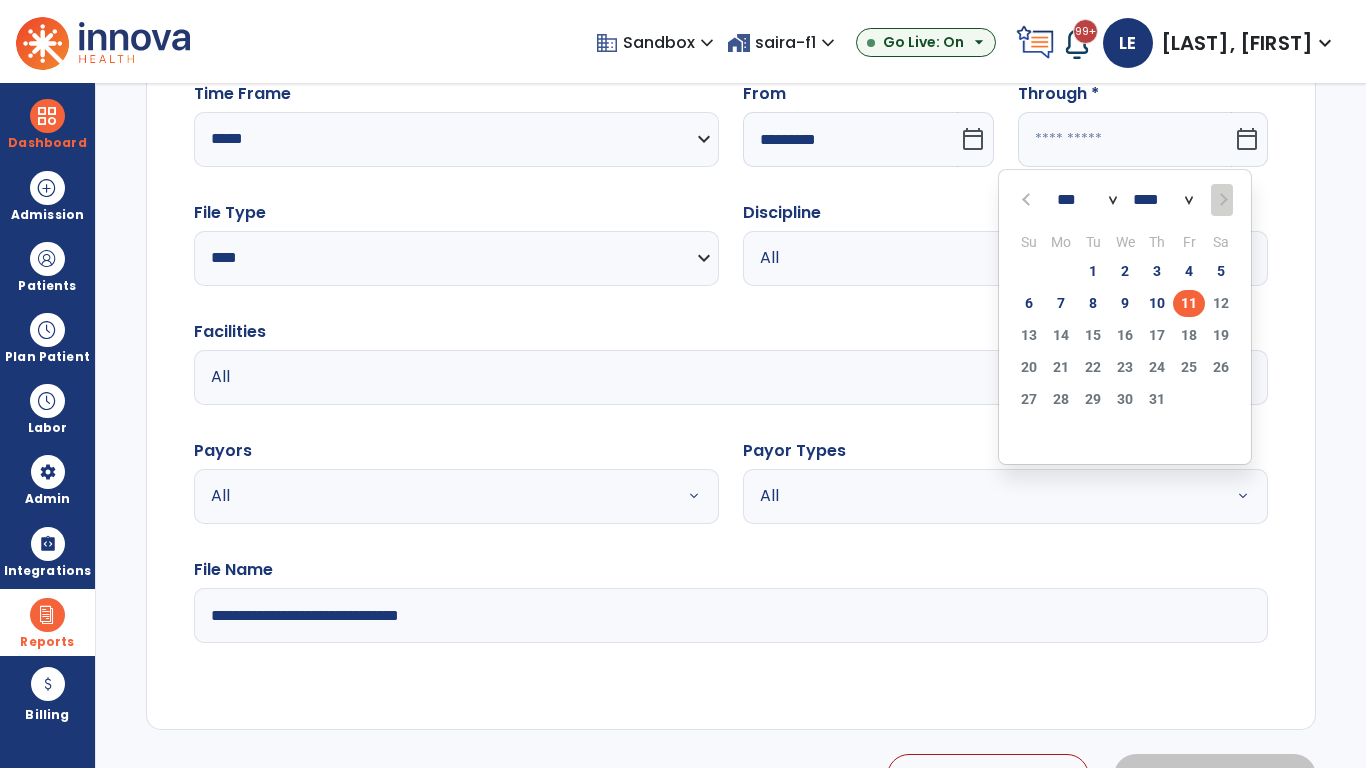 select on "*" 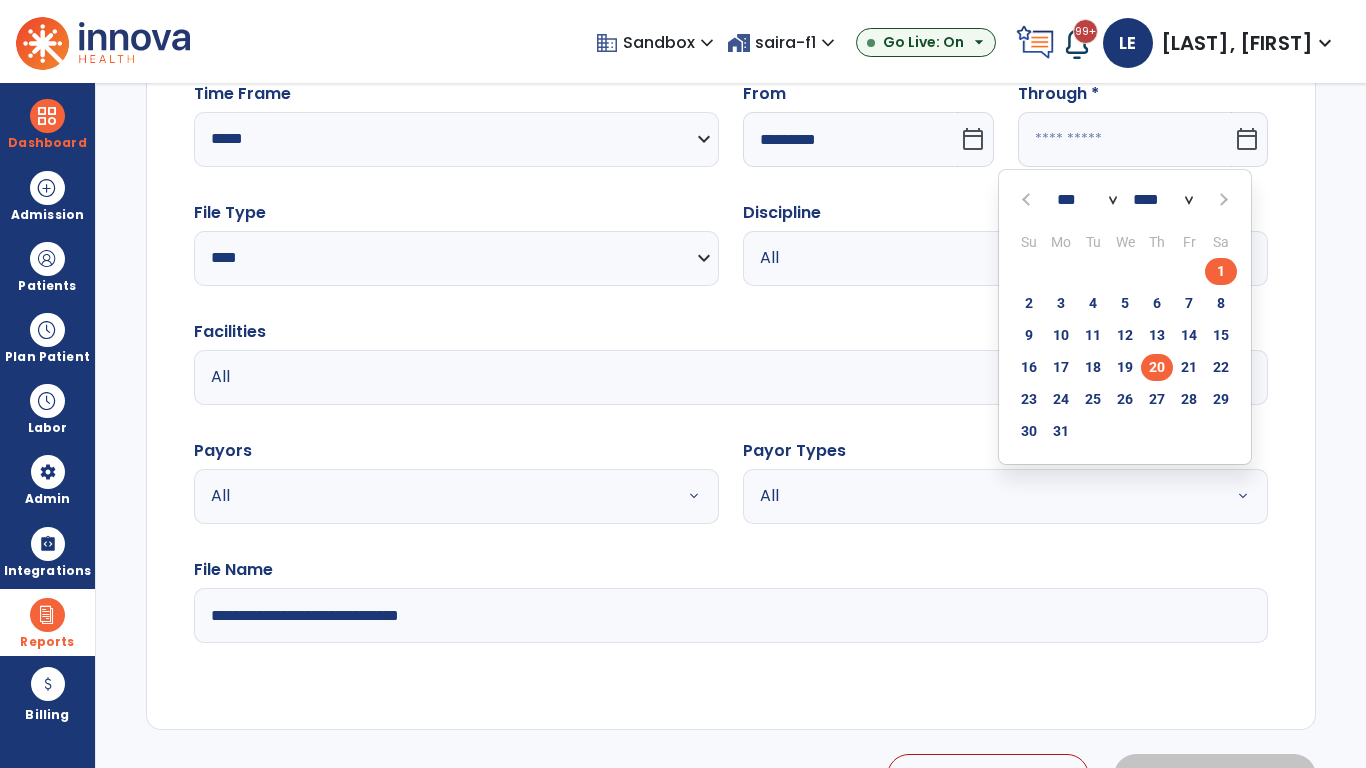 click on "20" 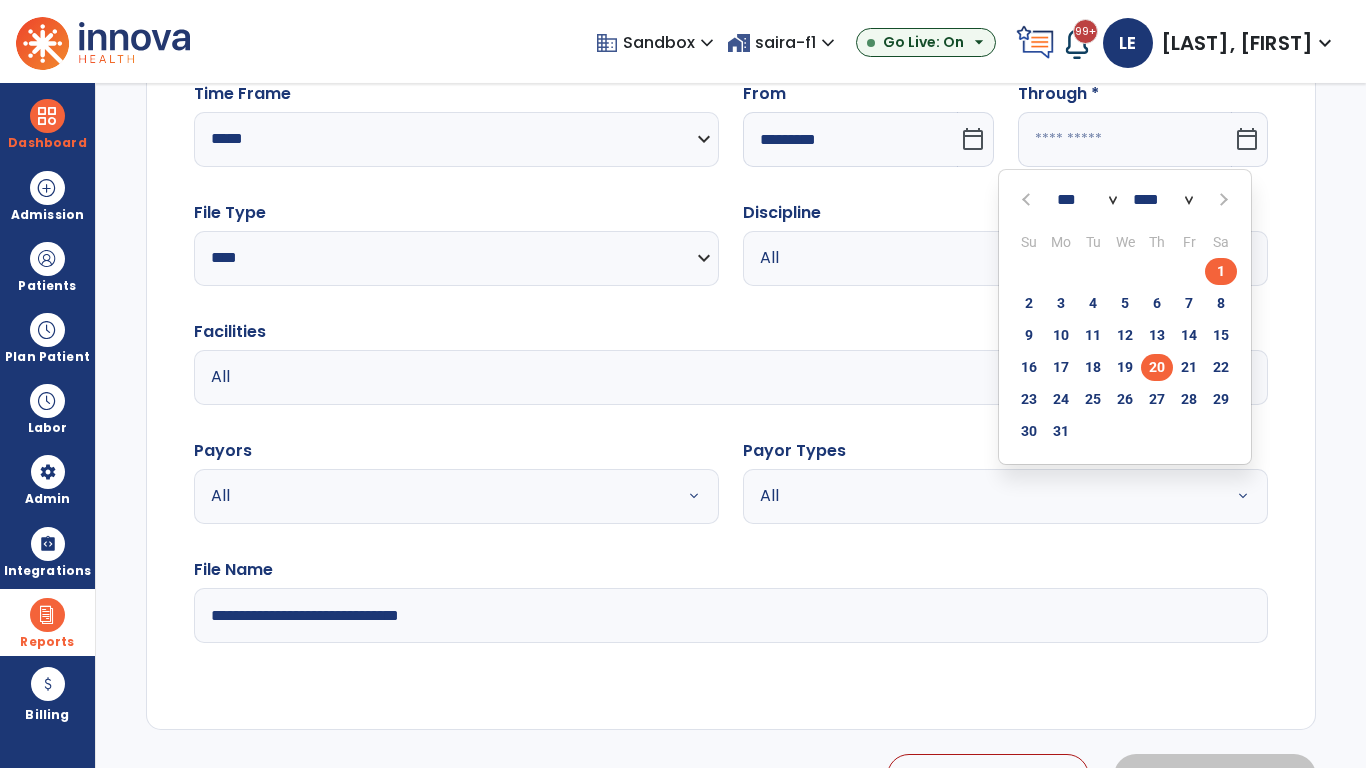 type on "**********" 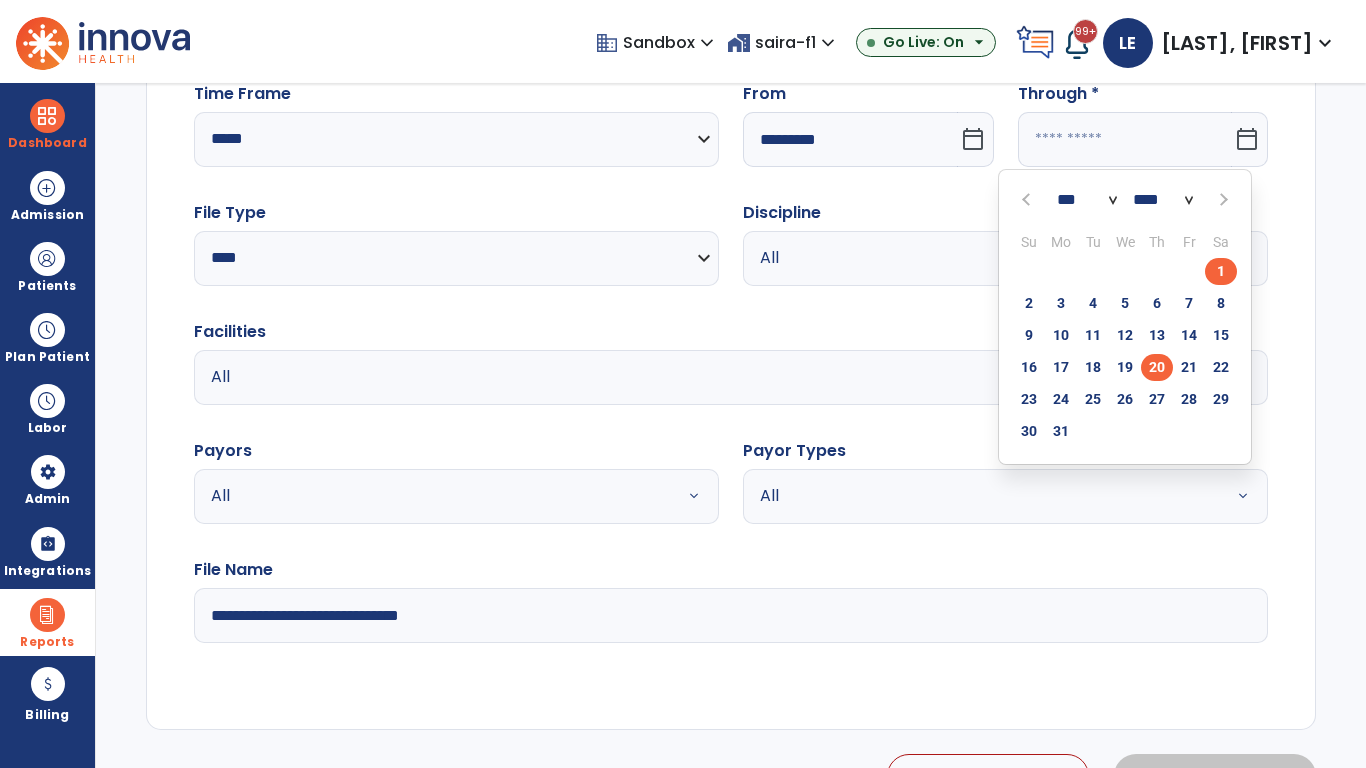 type on "*********" 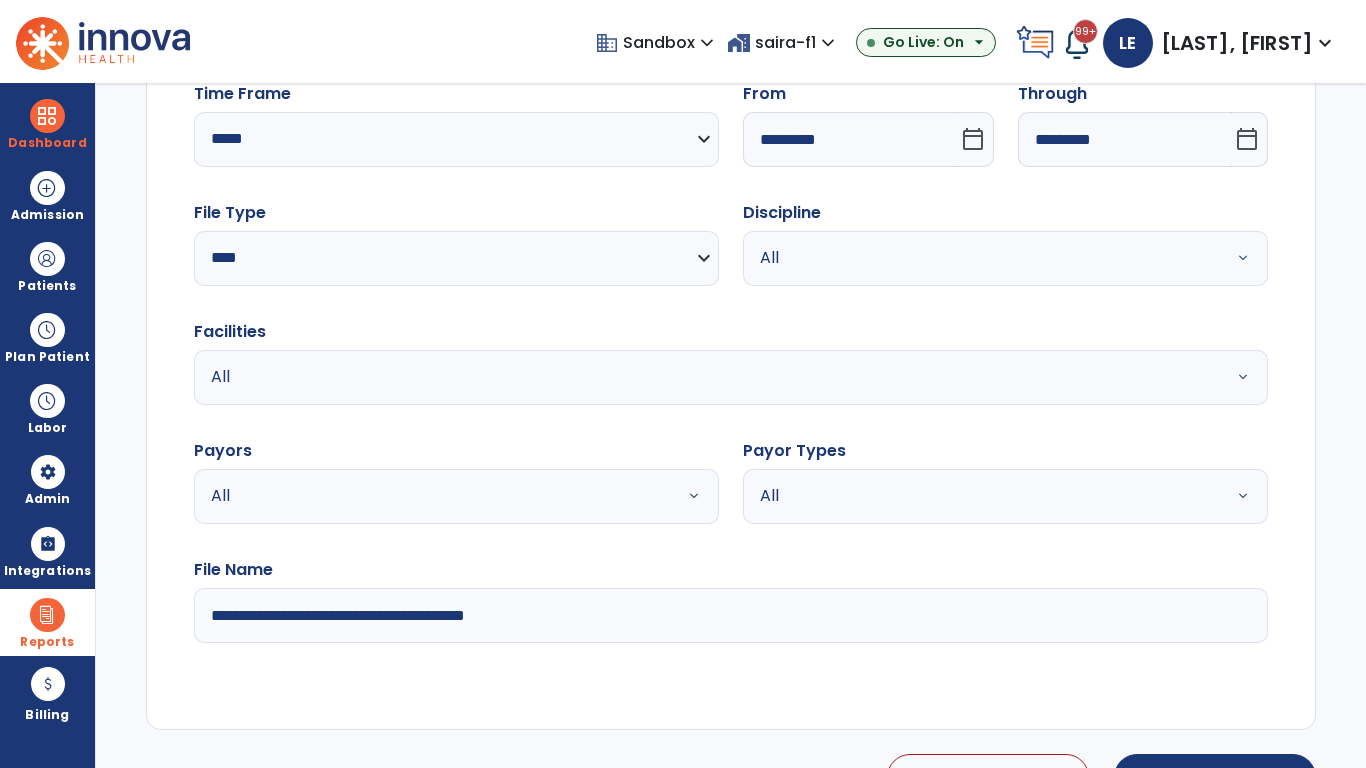 click on "All" at bounding box center [981, 258] 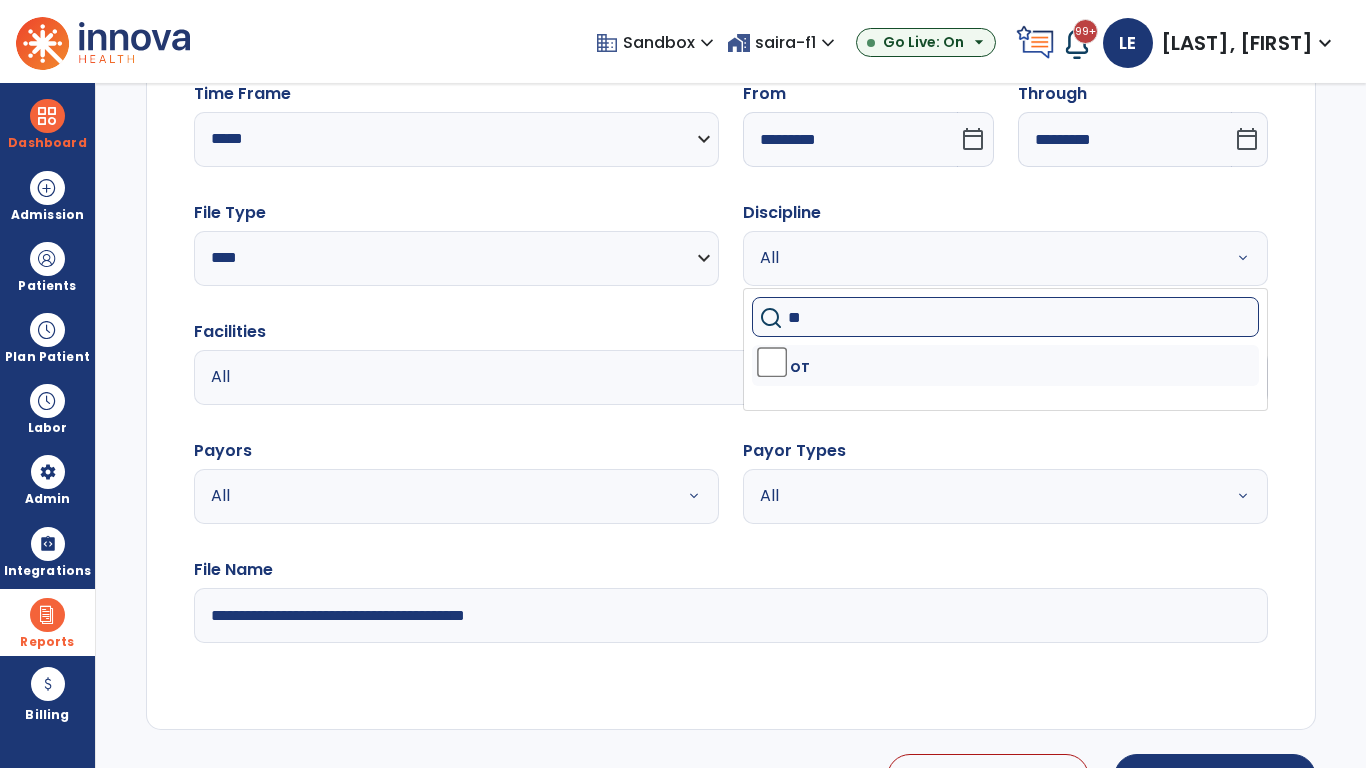 type on "**" 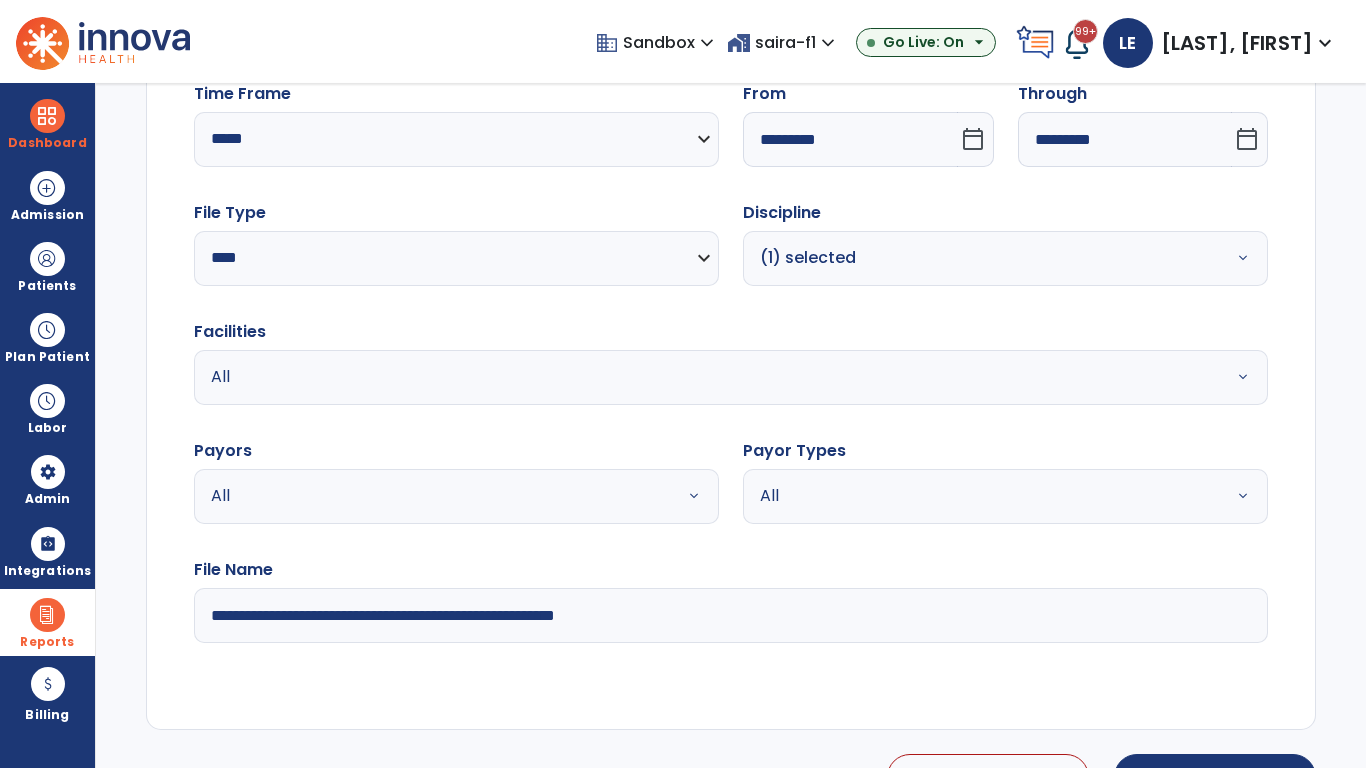 type on "**********" 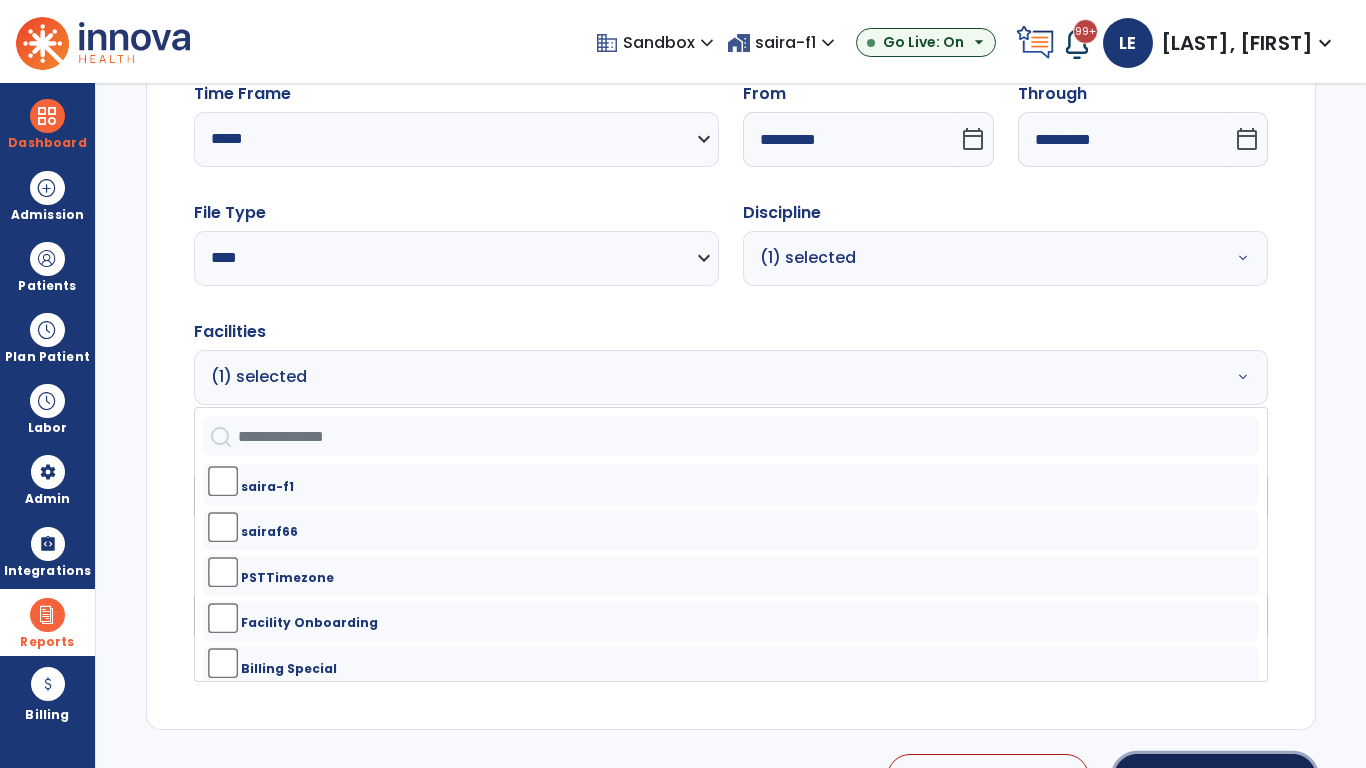 click on "Generate Report" 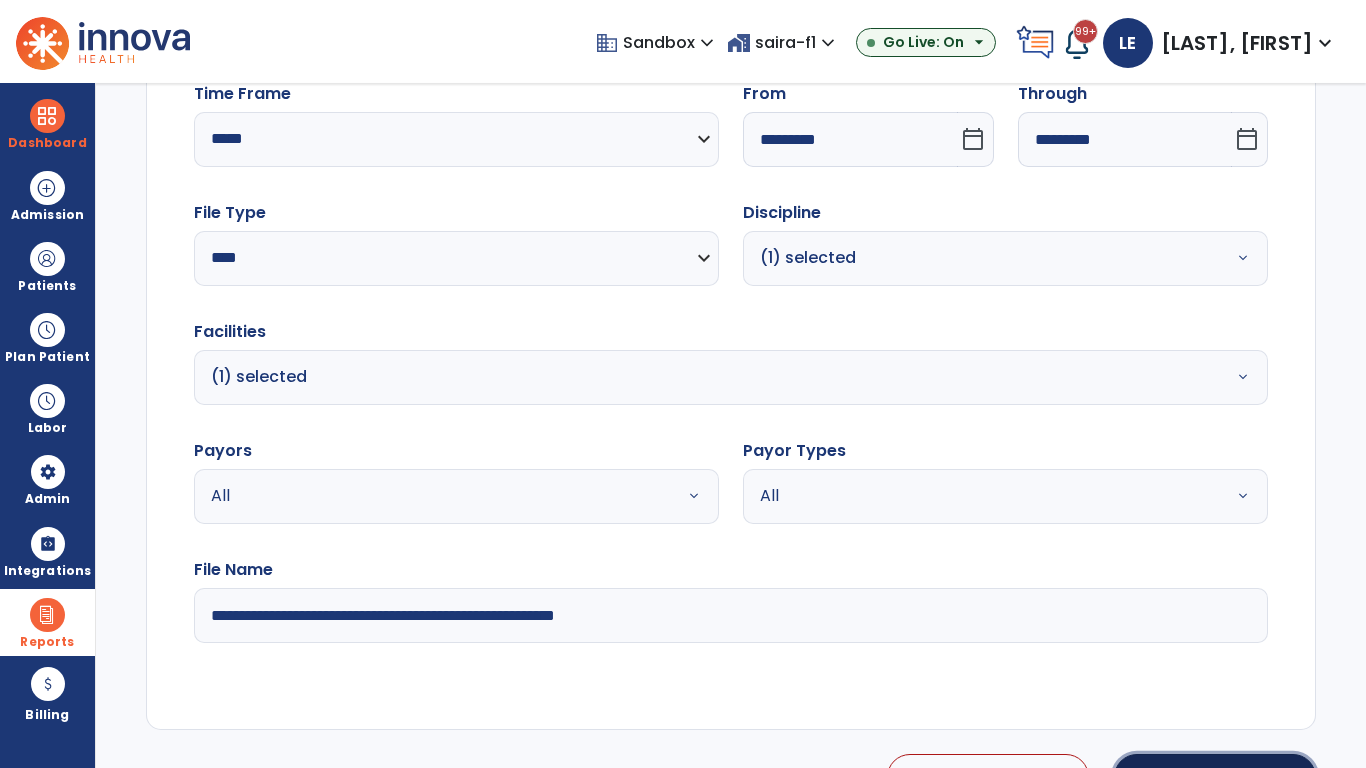 scroll, scrollTop: 224, scrollLeft: 0, axis: vertical 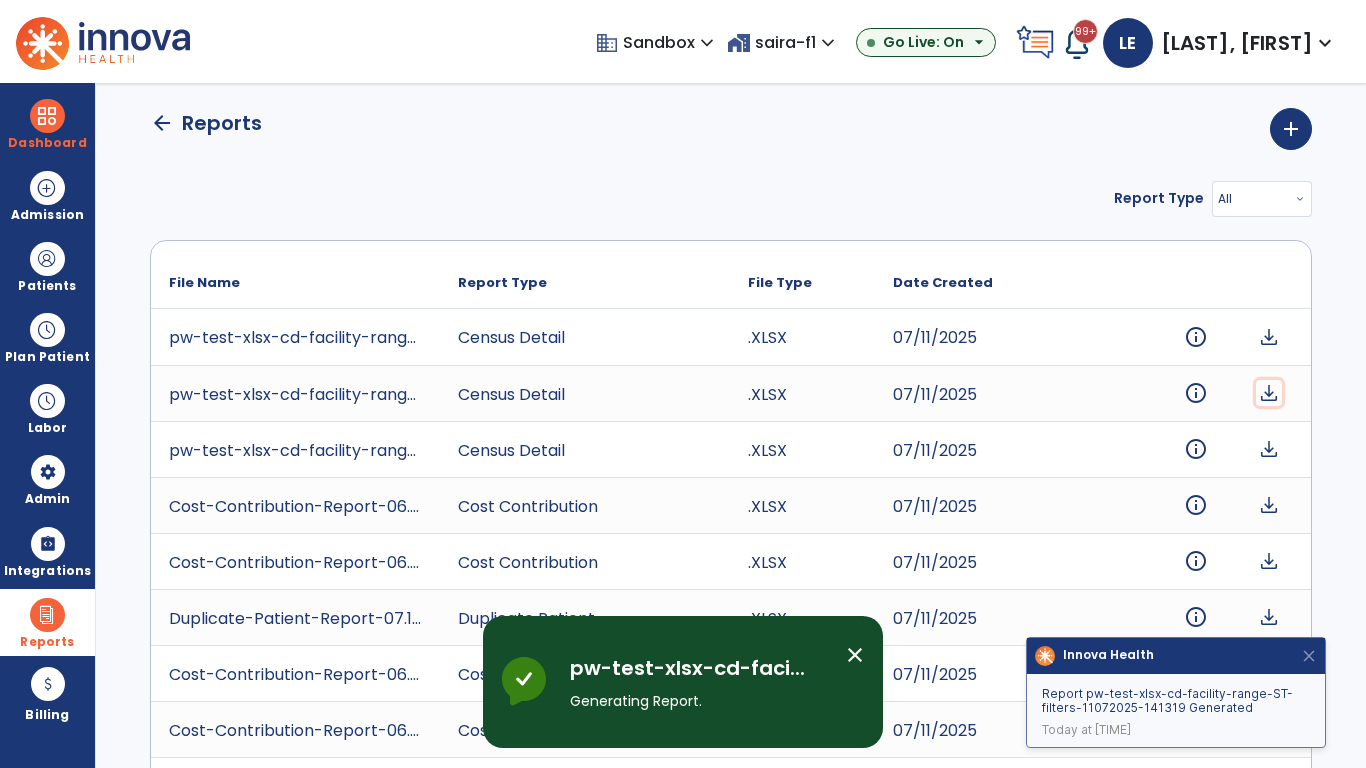 click on "download" 